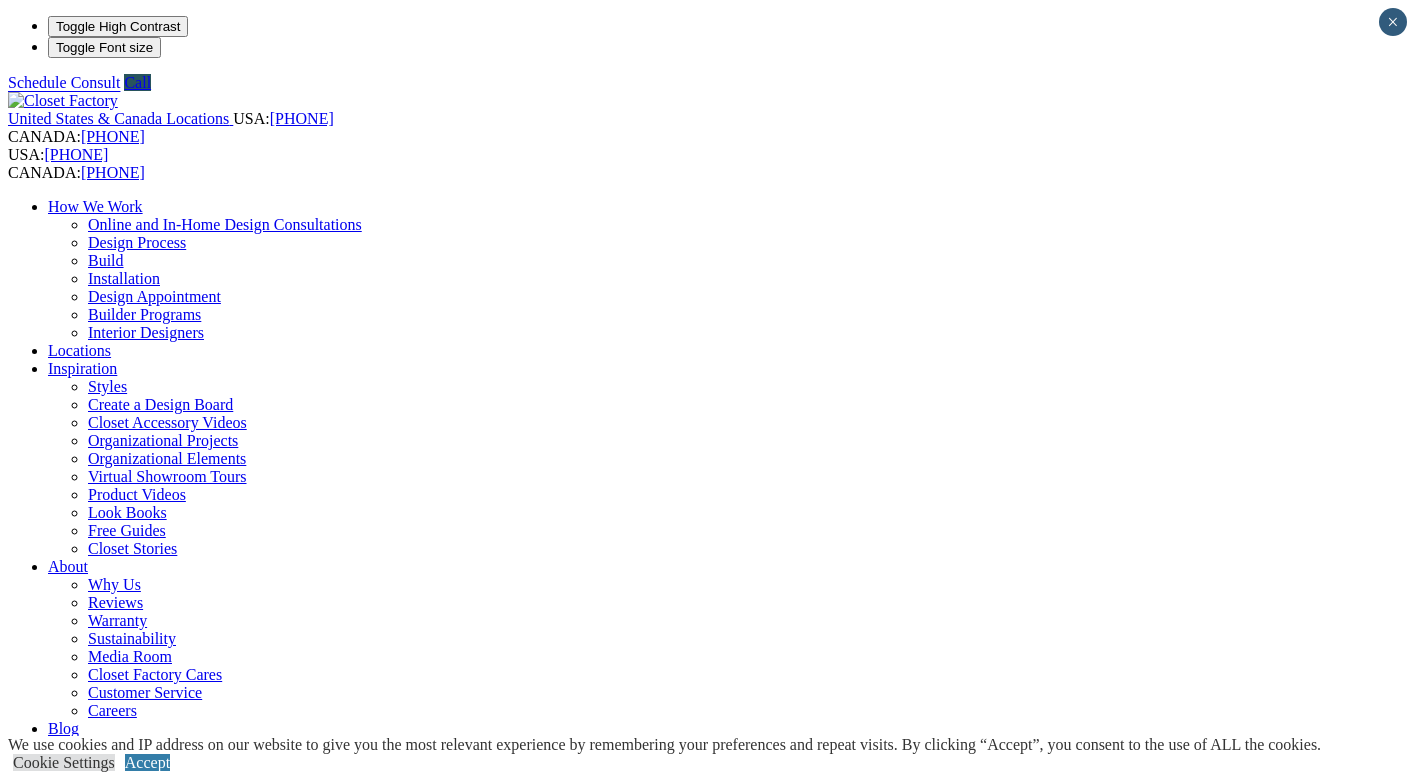scroll, scrollTop: 0, scrollLeft: 0, axis: both 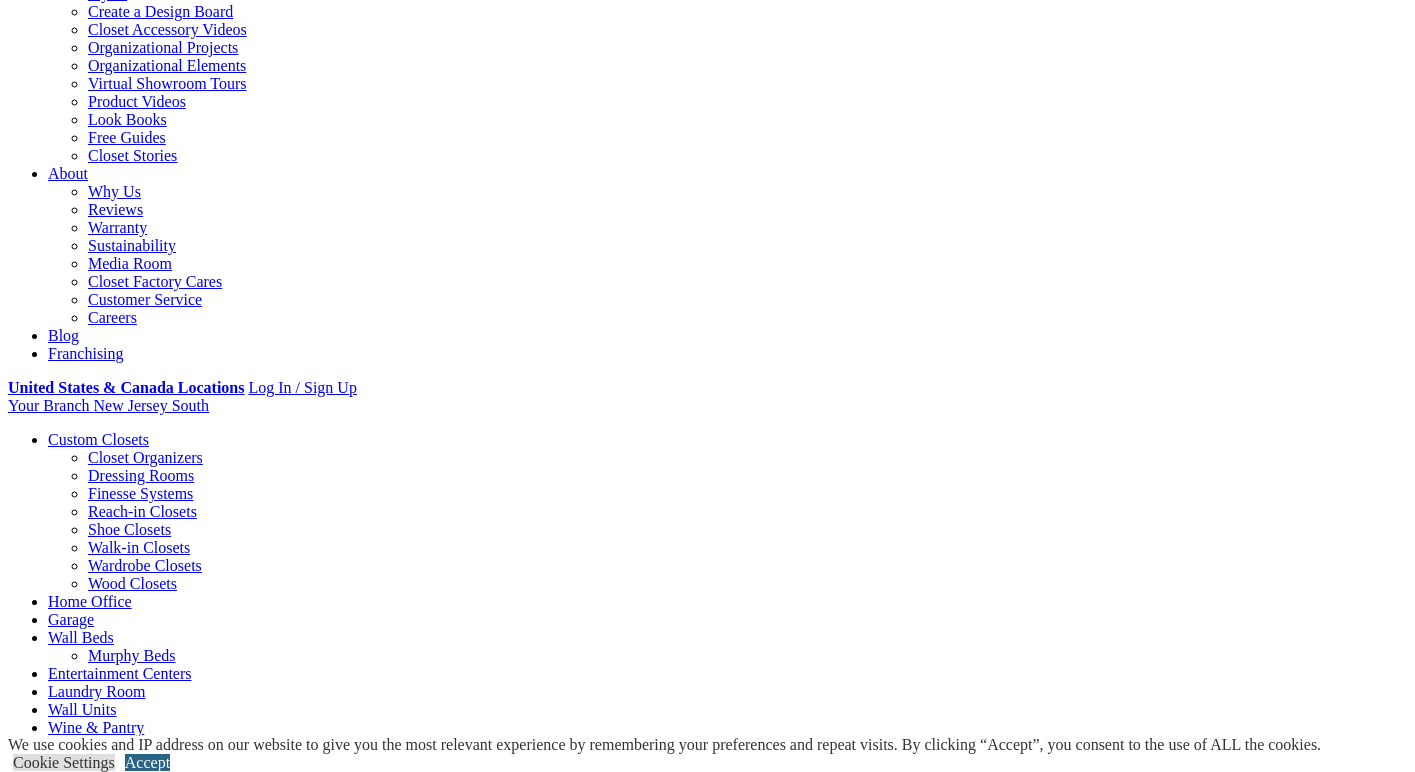click on "Accept" at bounding box center (147, 762) 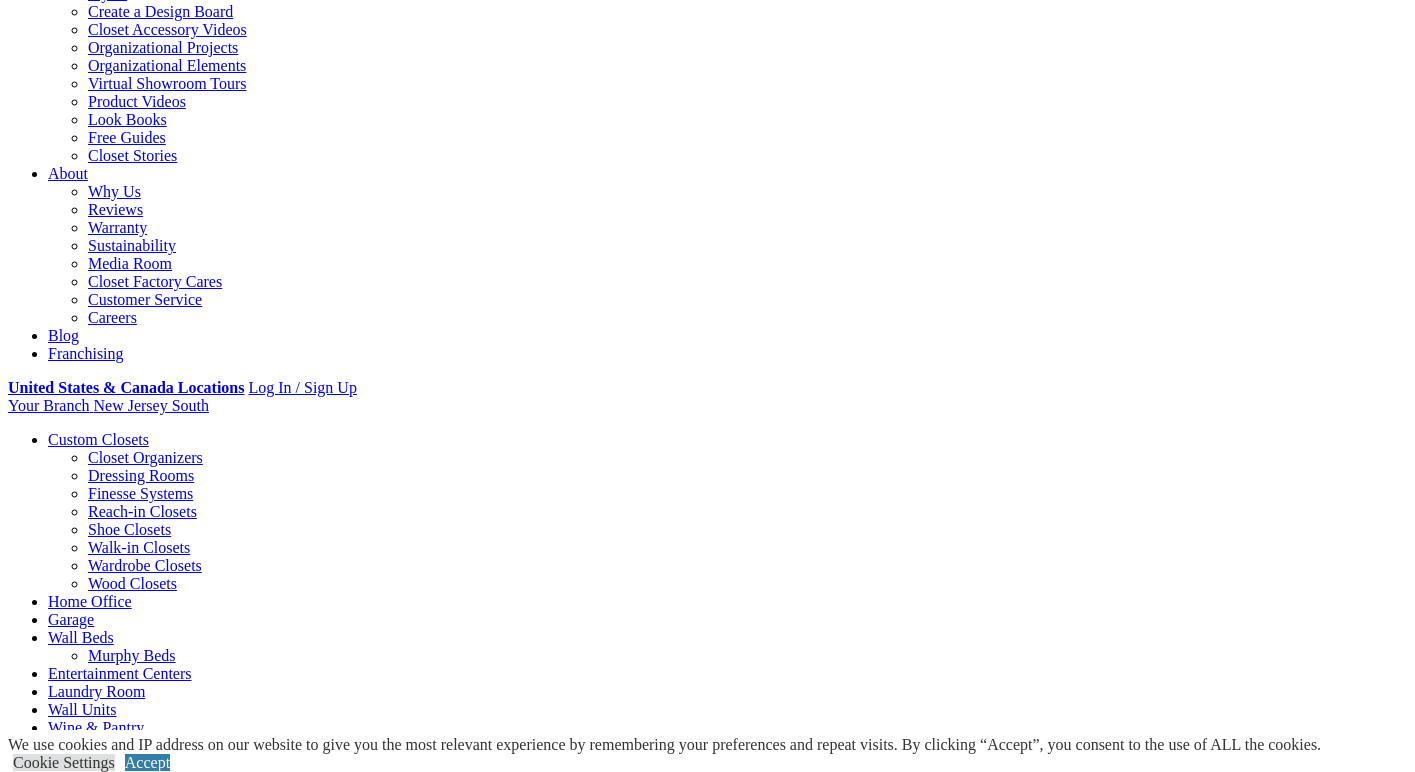 click on "Styles" at bounding box center [318, 1629] 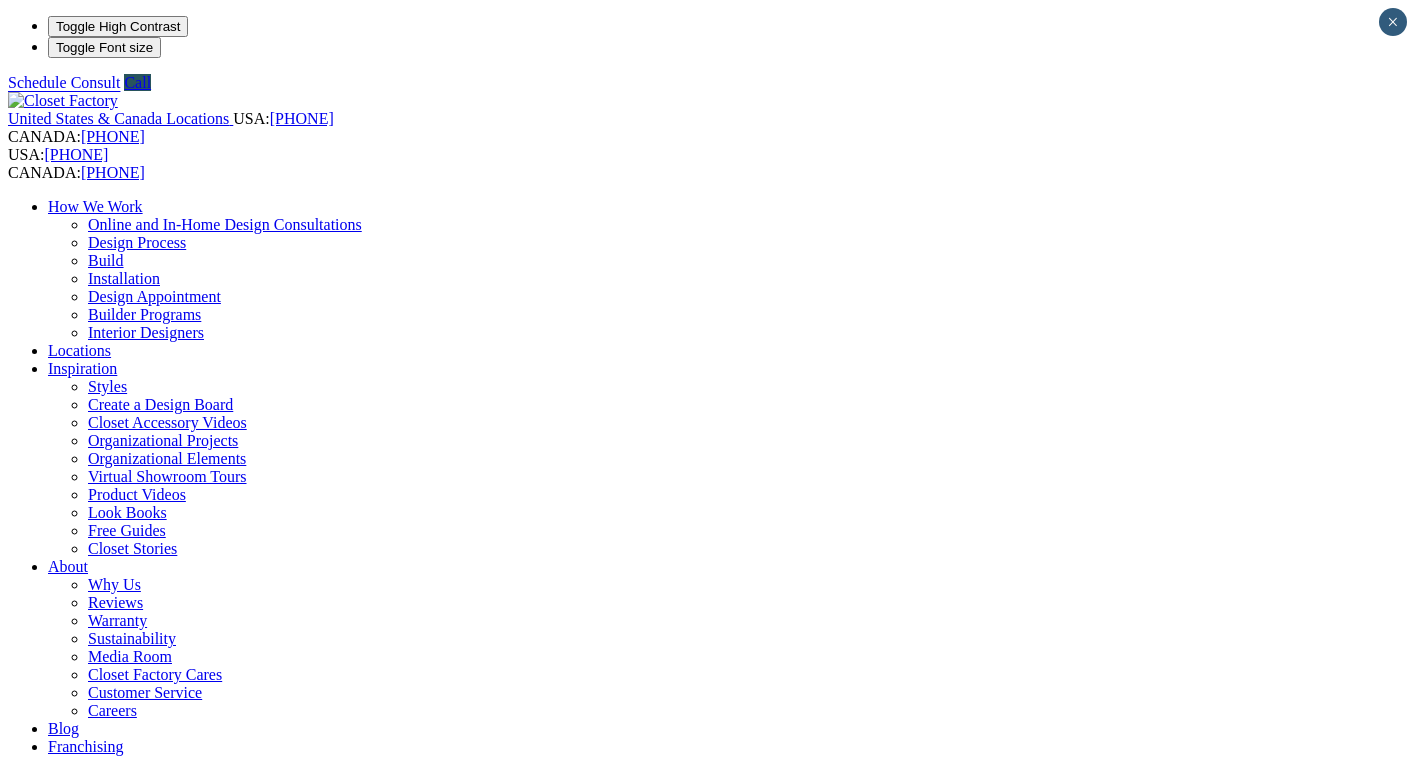 scroll, scrollTop: 0, scrollLeft: 0, axis: both 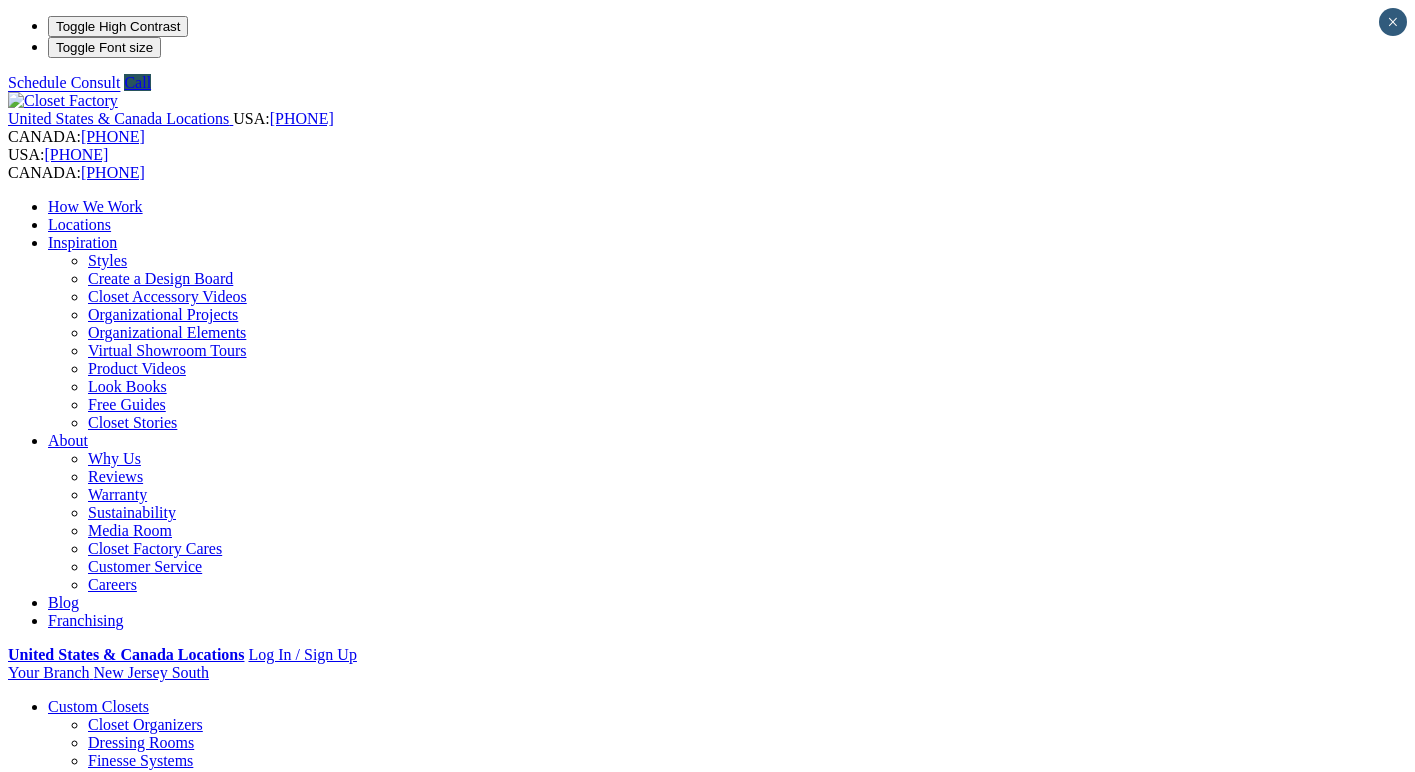 click on "Create a Design Board" at bounding box center [160, 278] 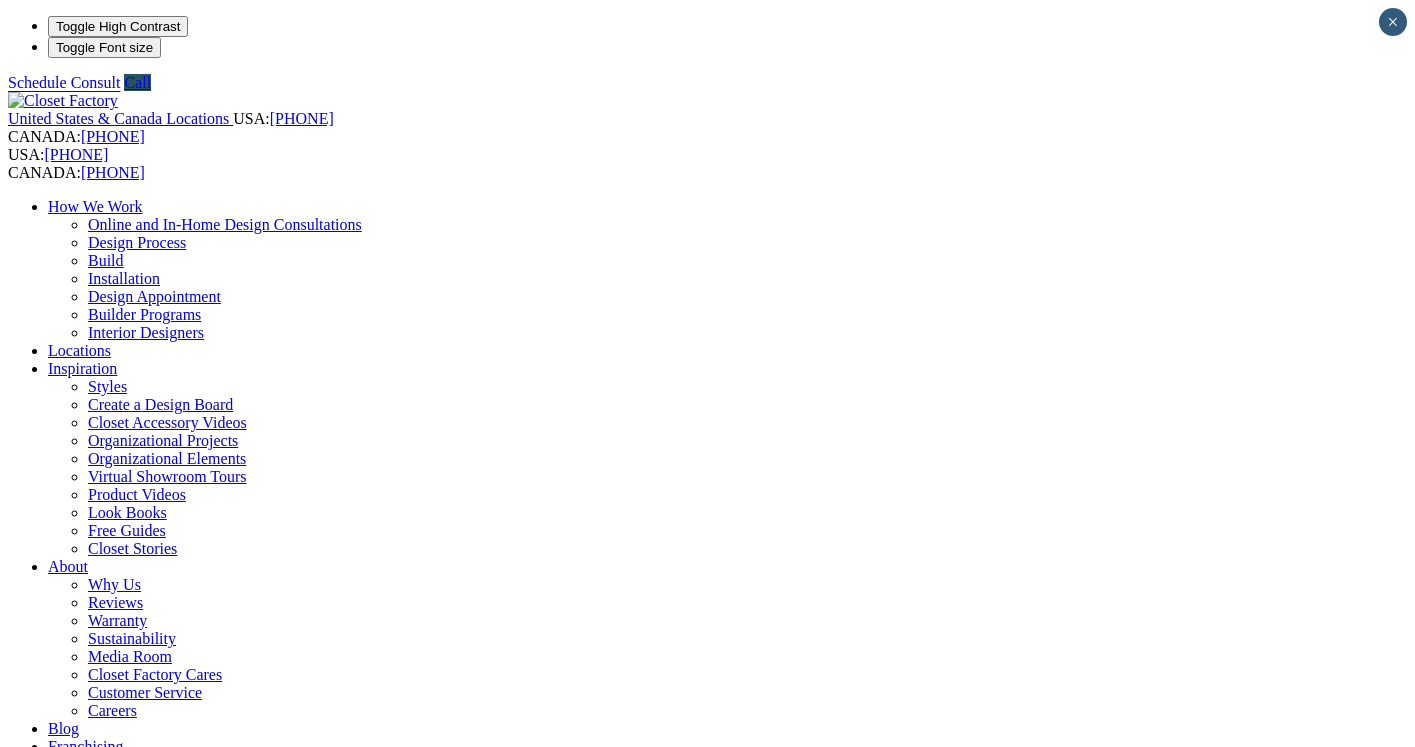 scroll, scrollTop: 0, scrollLeft: 0, axis: both 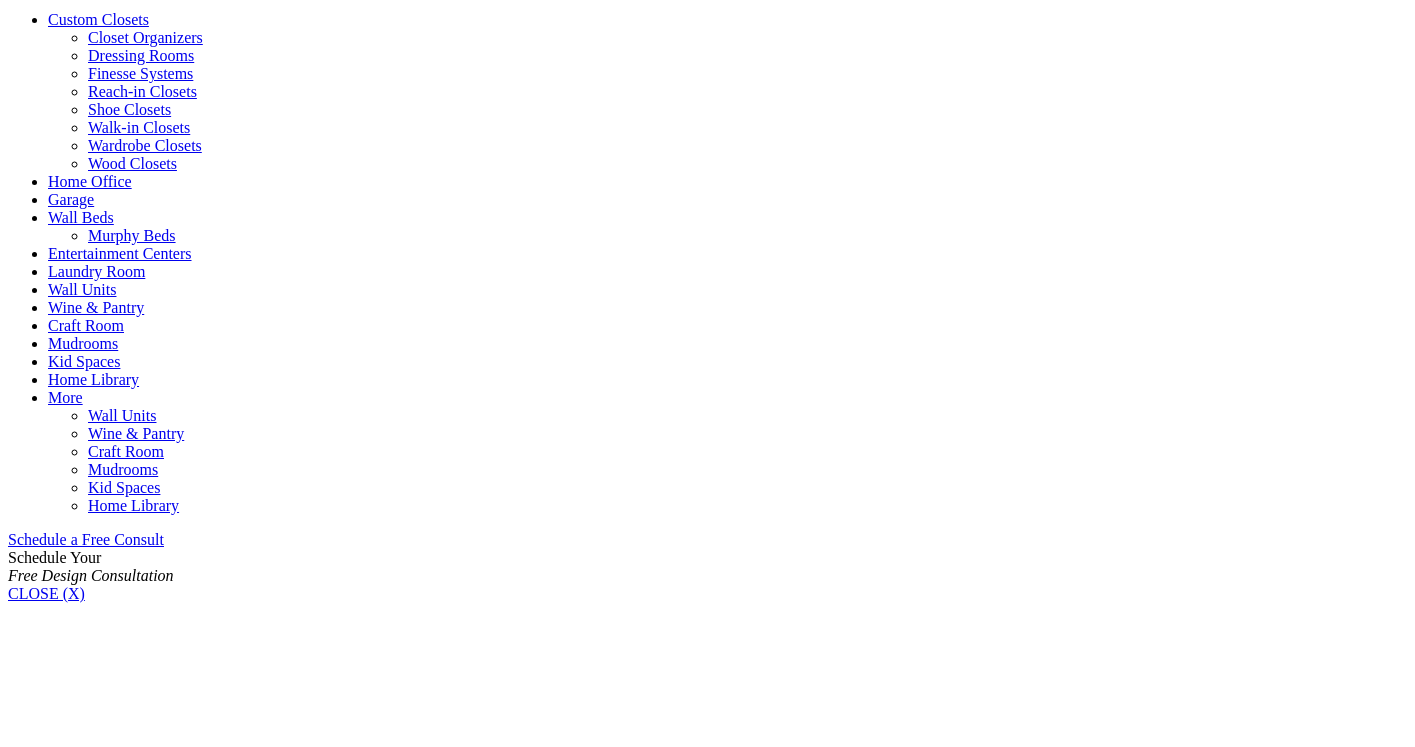 click on "Walk-in Closets" at bounding box center [139, 127] 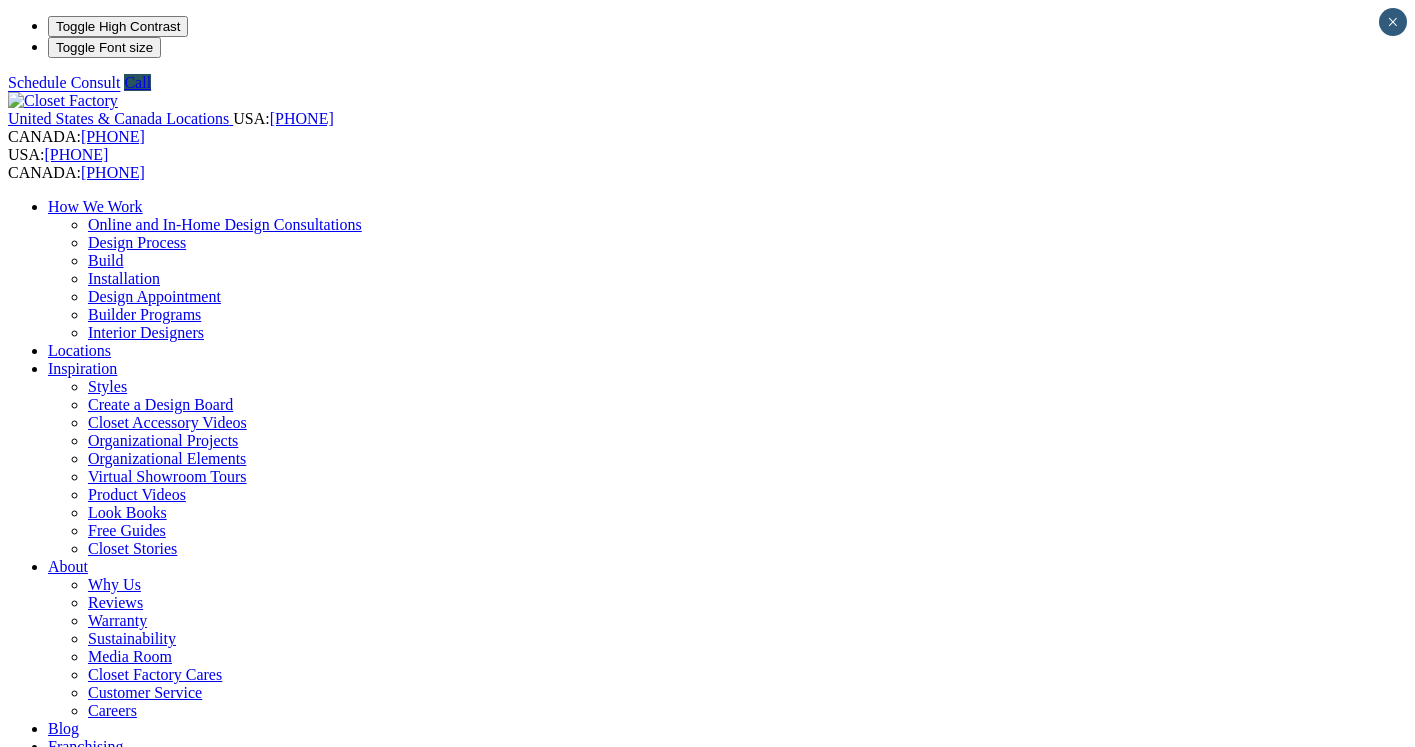 scroll, scrollTop: 0, scrollLeft: 0, axis: both 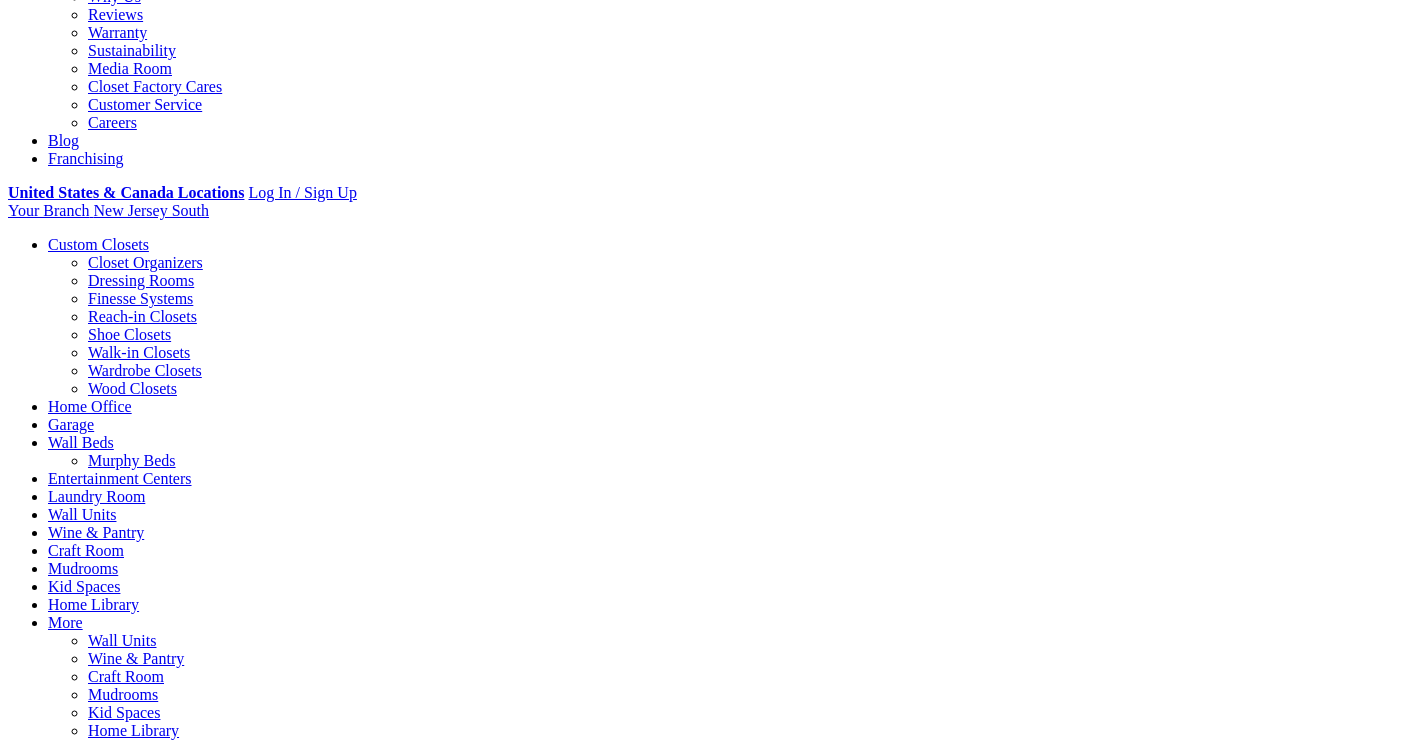 click on "Laundry Room" at bounding box center [96, 496] 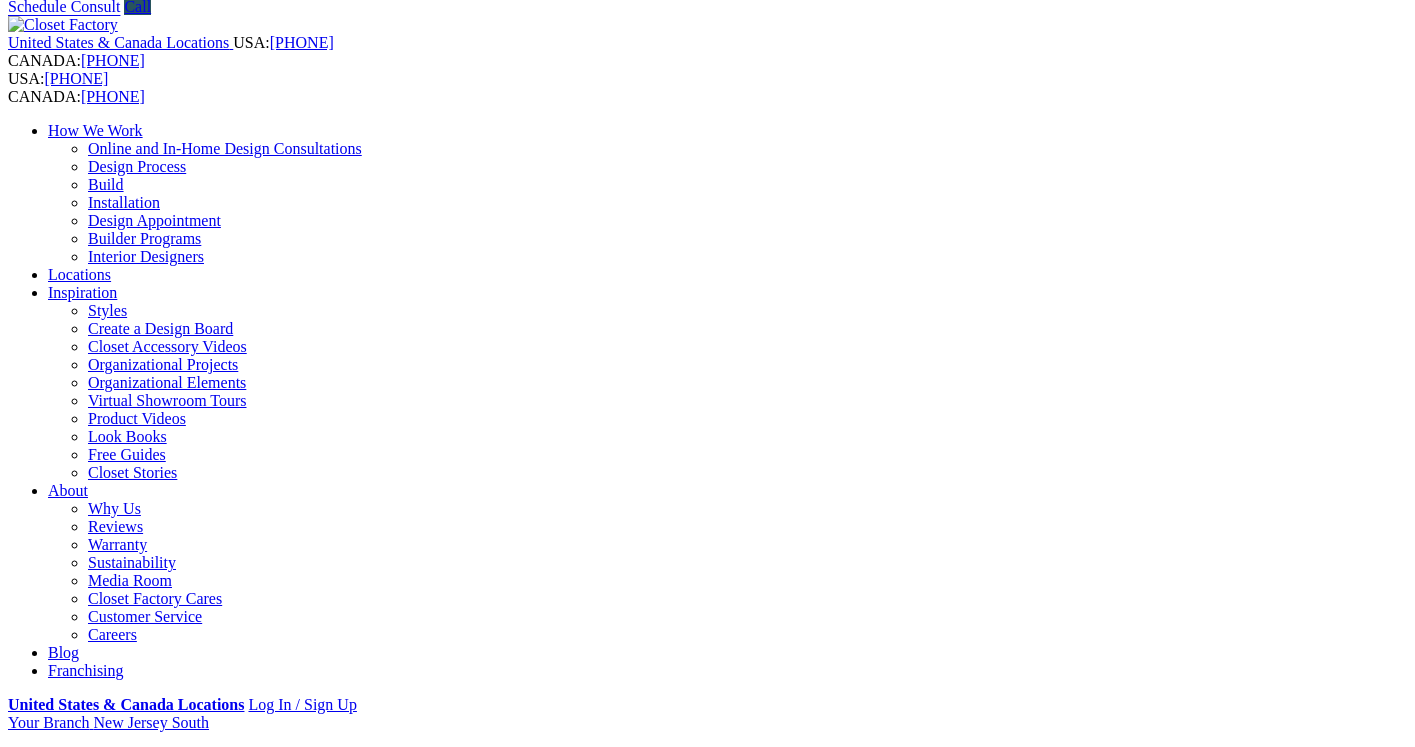 scroll, scrollTop: 82, scrollLeft: 0, axis: vertical 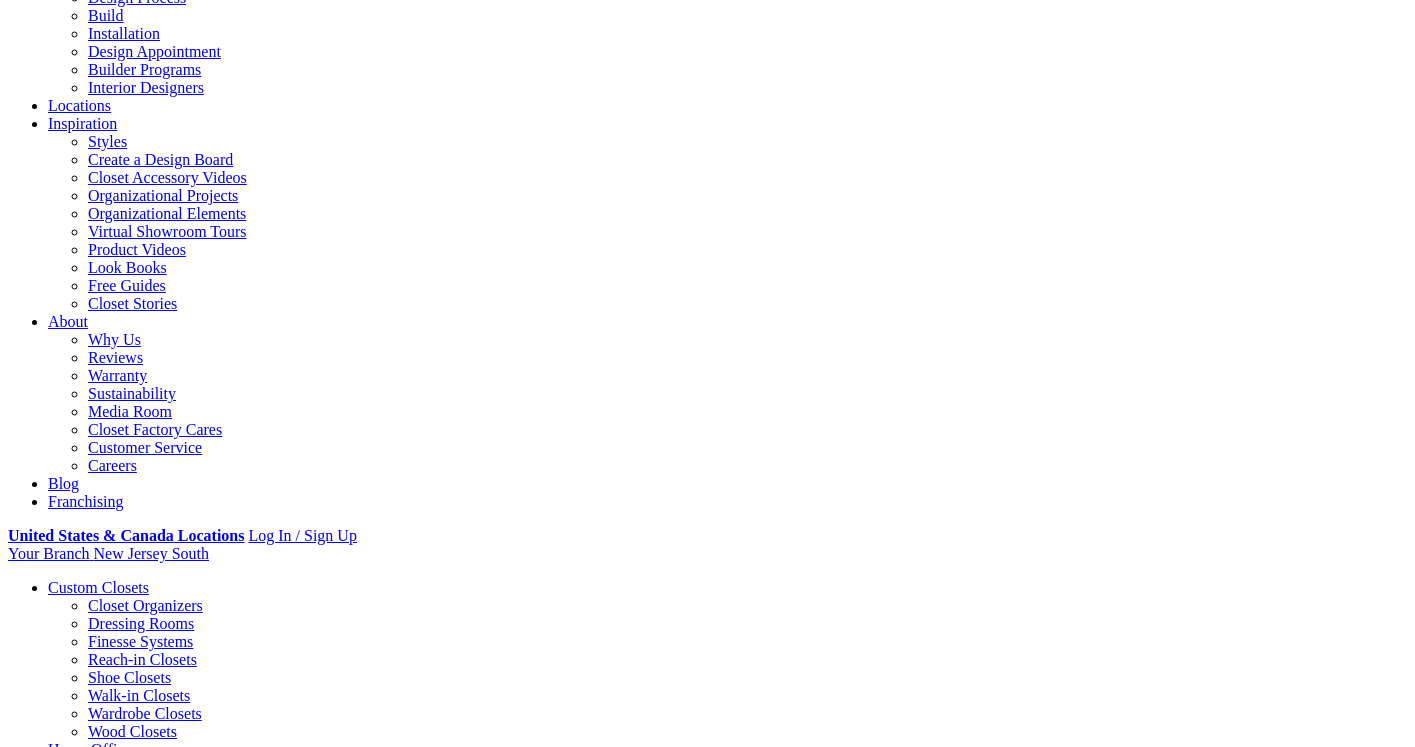 click on "Gallery" at bounding box center [111, 1727] 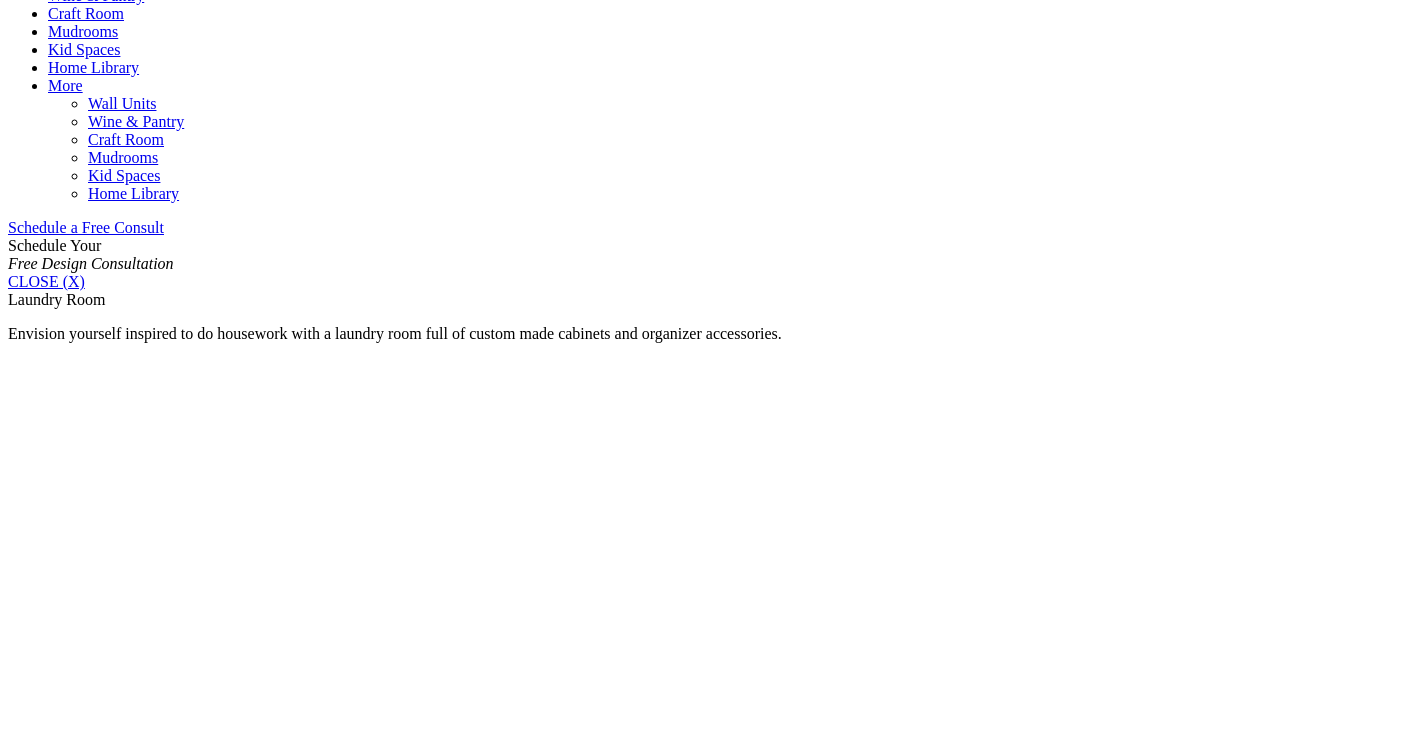 scroll, scrollTop: 1131, scrollLeft: 0, axis: vertical 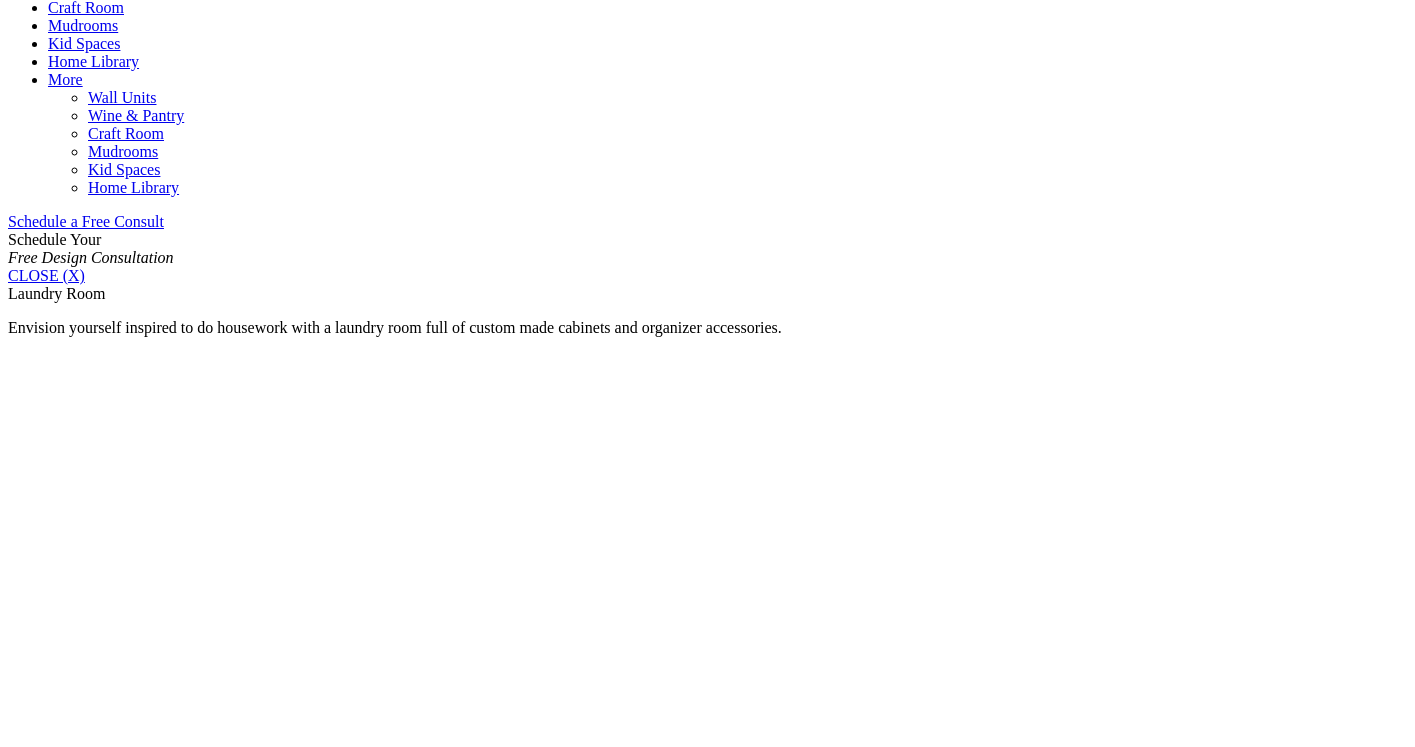 click at bounding box center (163, 1700) 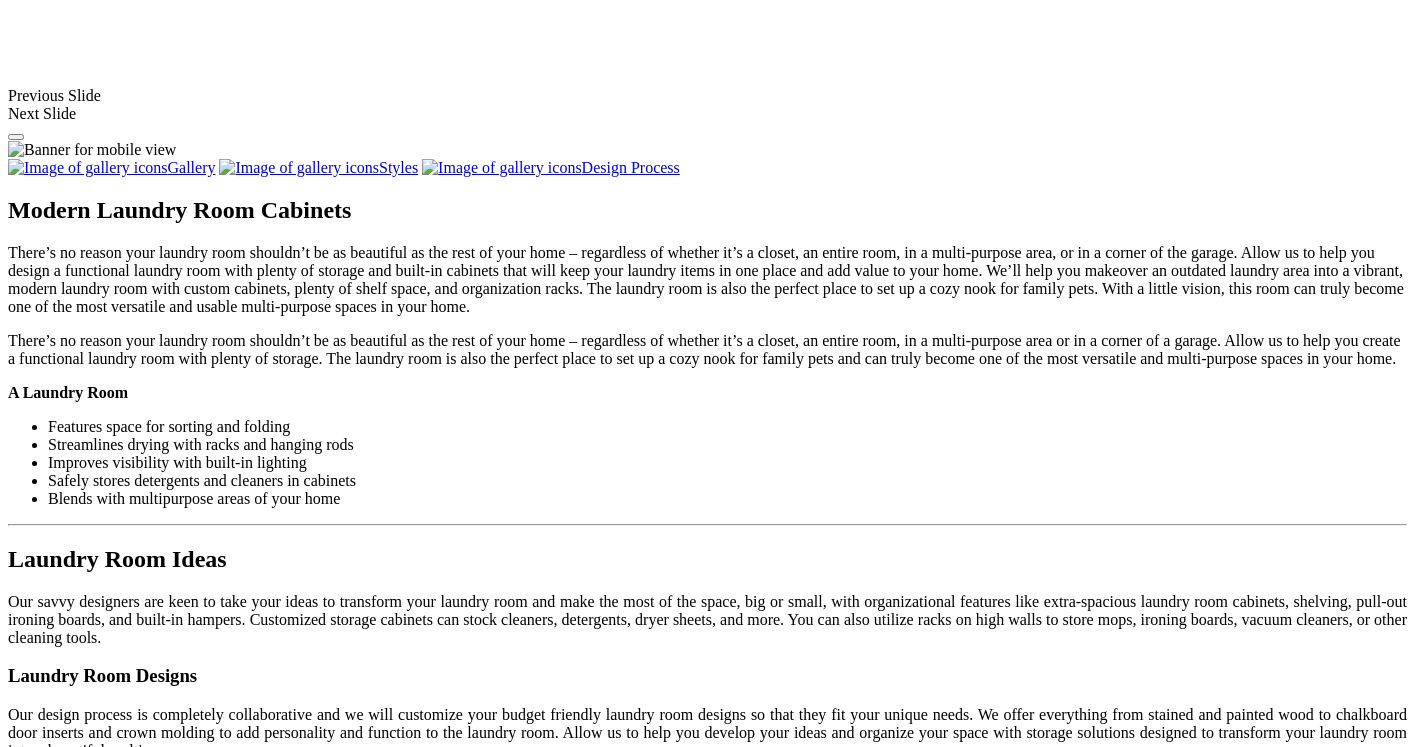 scroll, scrollTop: 1801, scrollLeft: 0, axis: vertical 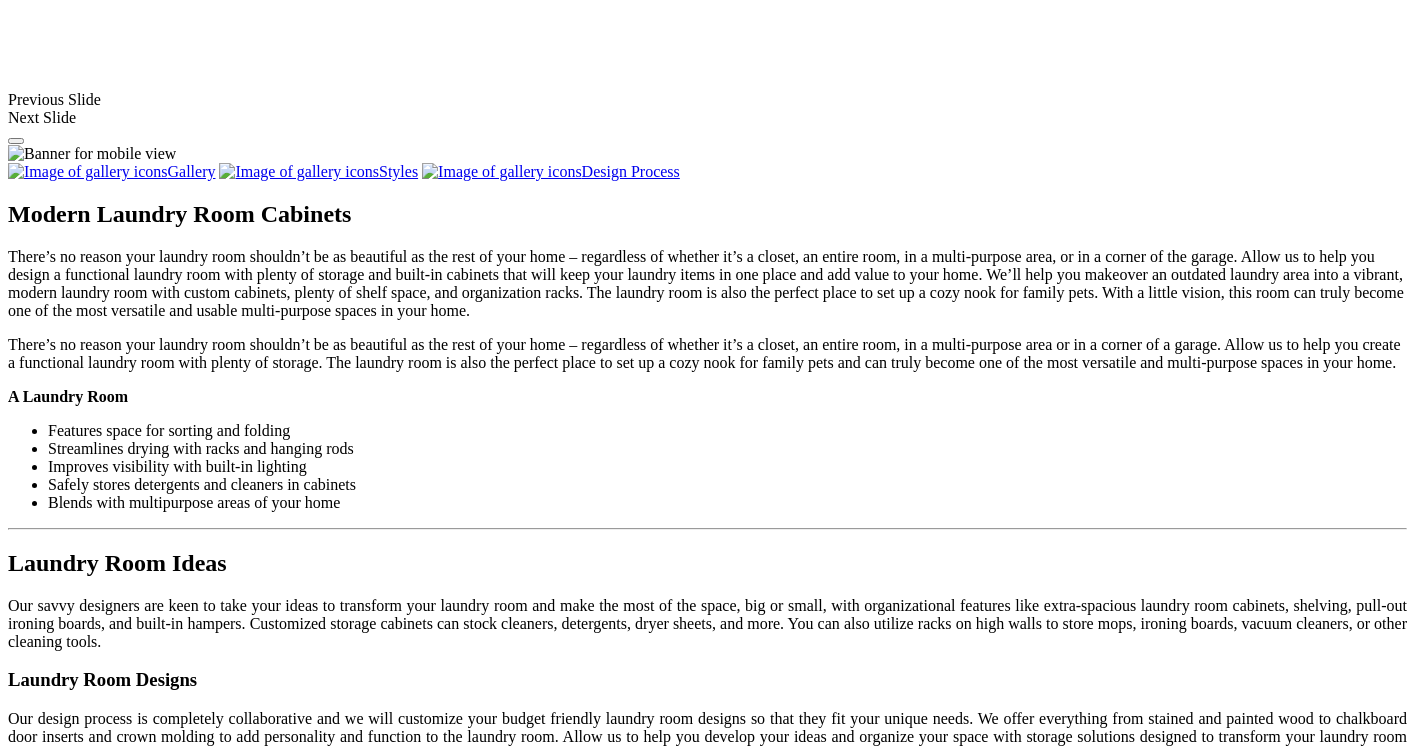 click on "Wardrobe Closets" at bounding box center [145, -843] 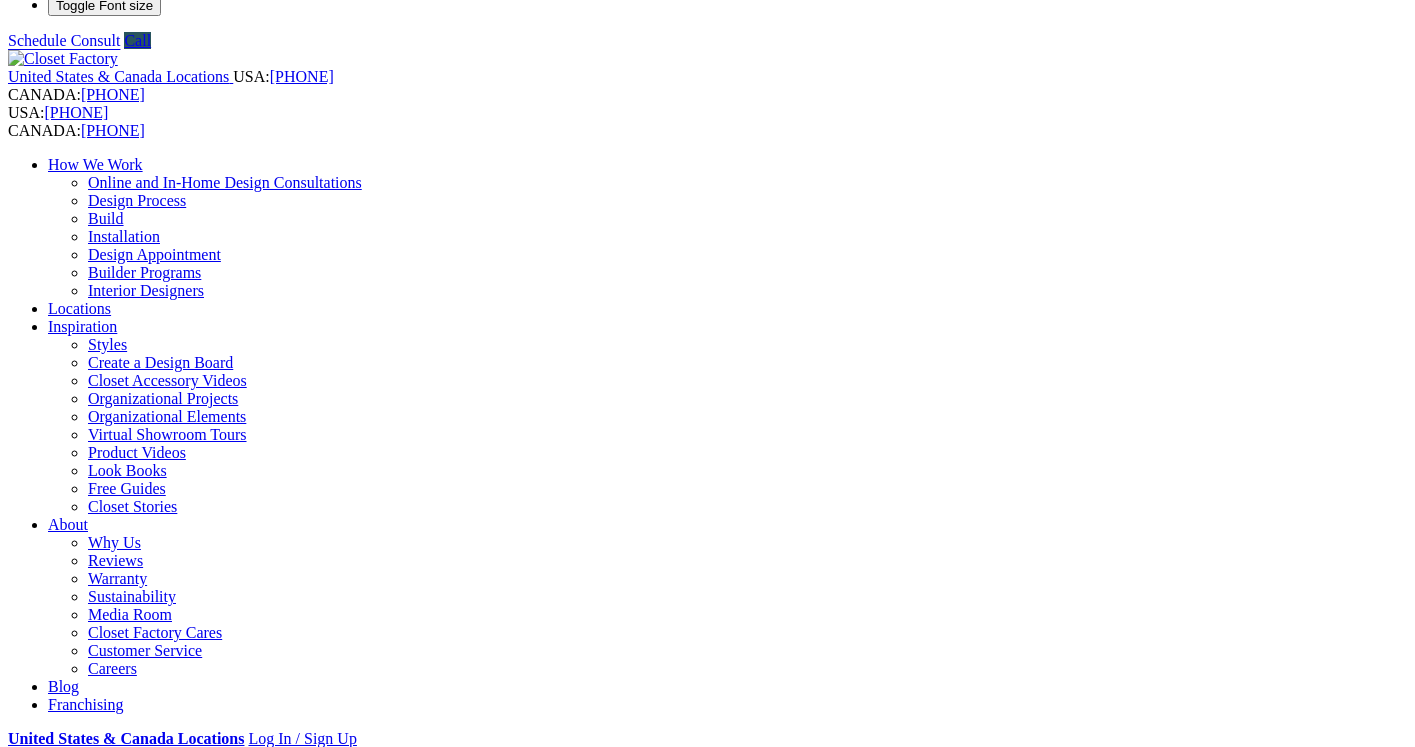scroll, scrollTop: 197, scrollLeft: 0, axis: vertical 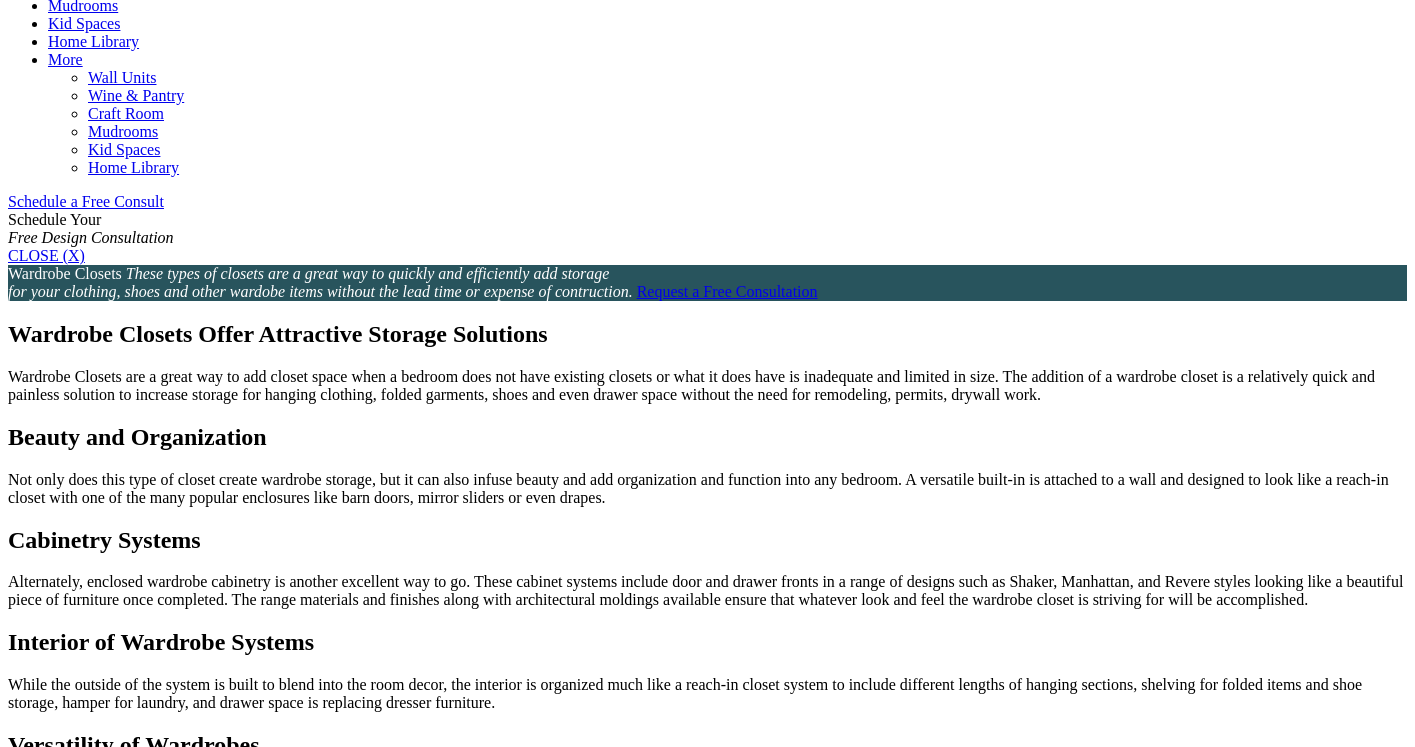 click on "Shoe Closets" at bounding box center (129, -229) 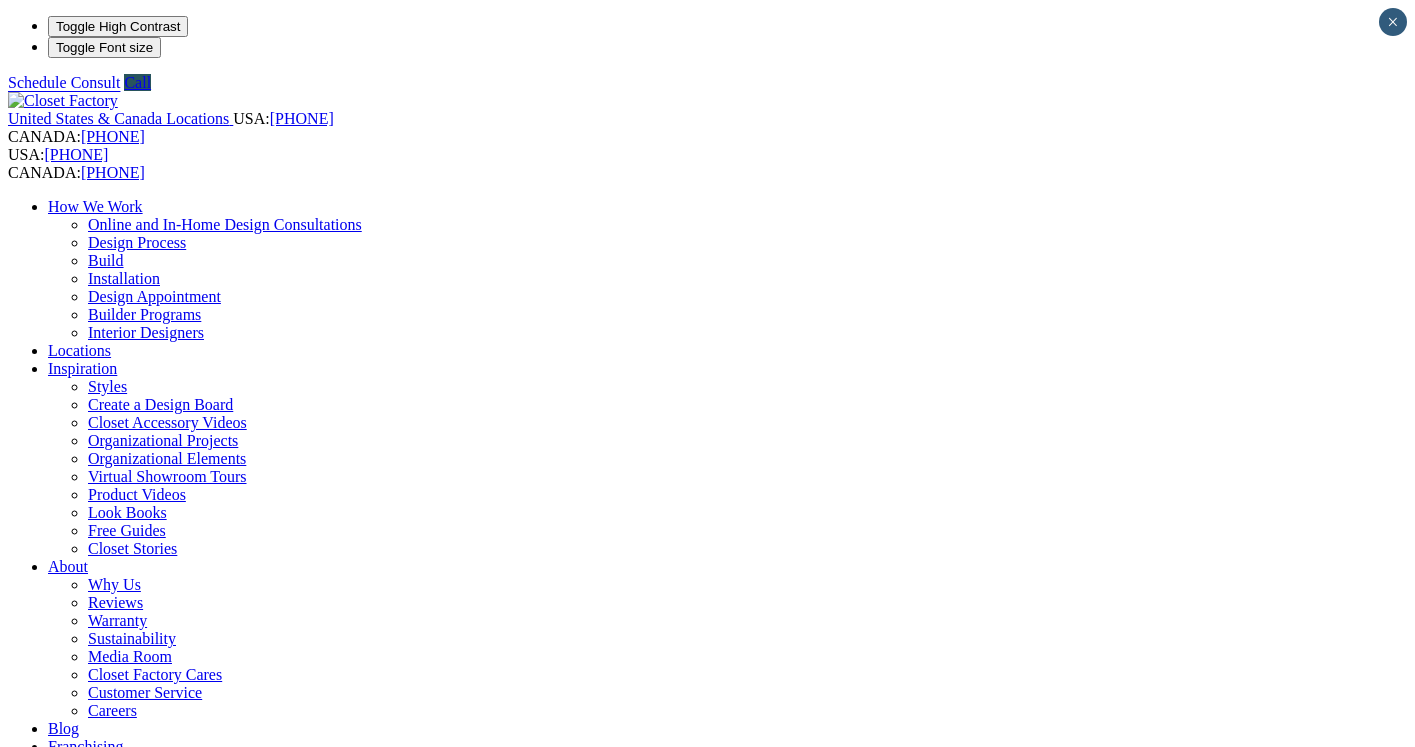 scroll, scrollTop: 24, scrollLeft: 0, axis: vertical 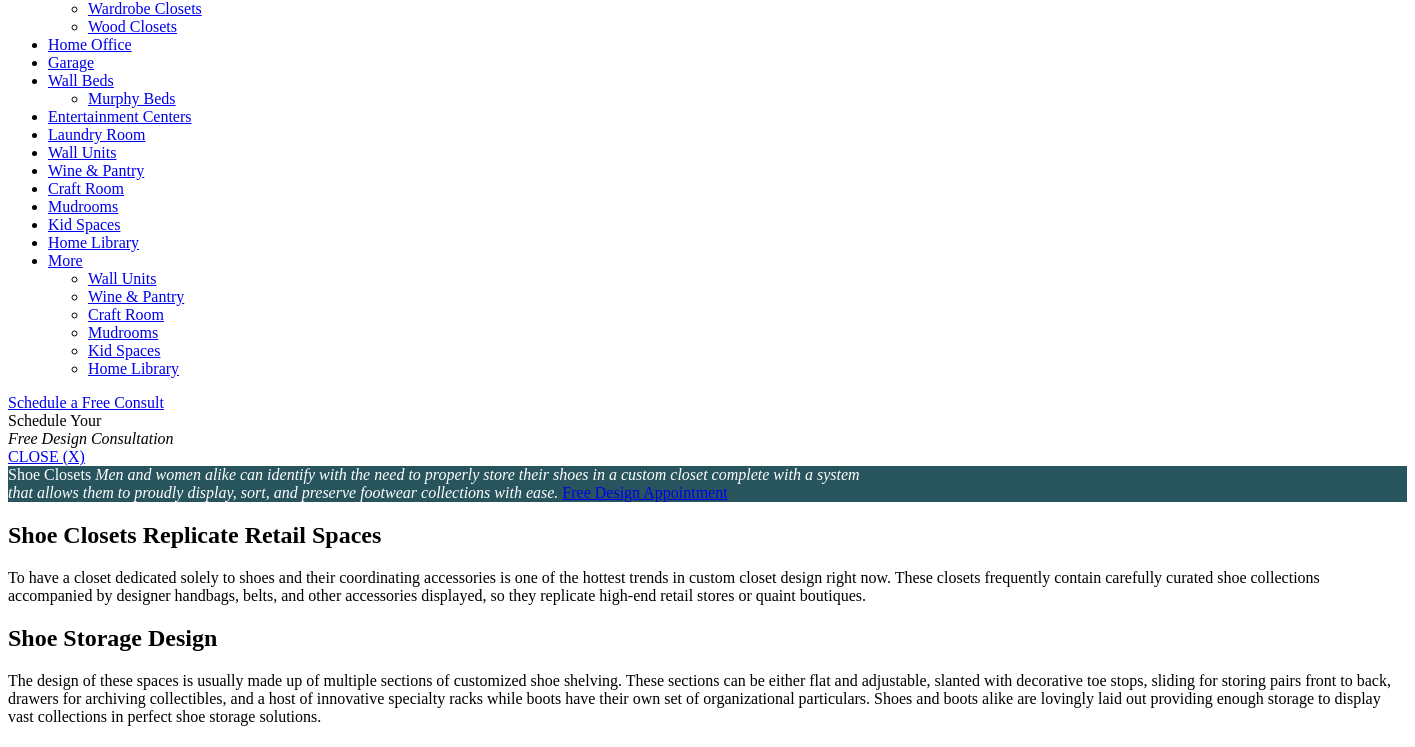 click on "Closet Organizers" at bounding box center [145, -100] 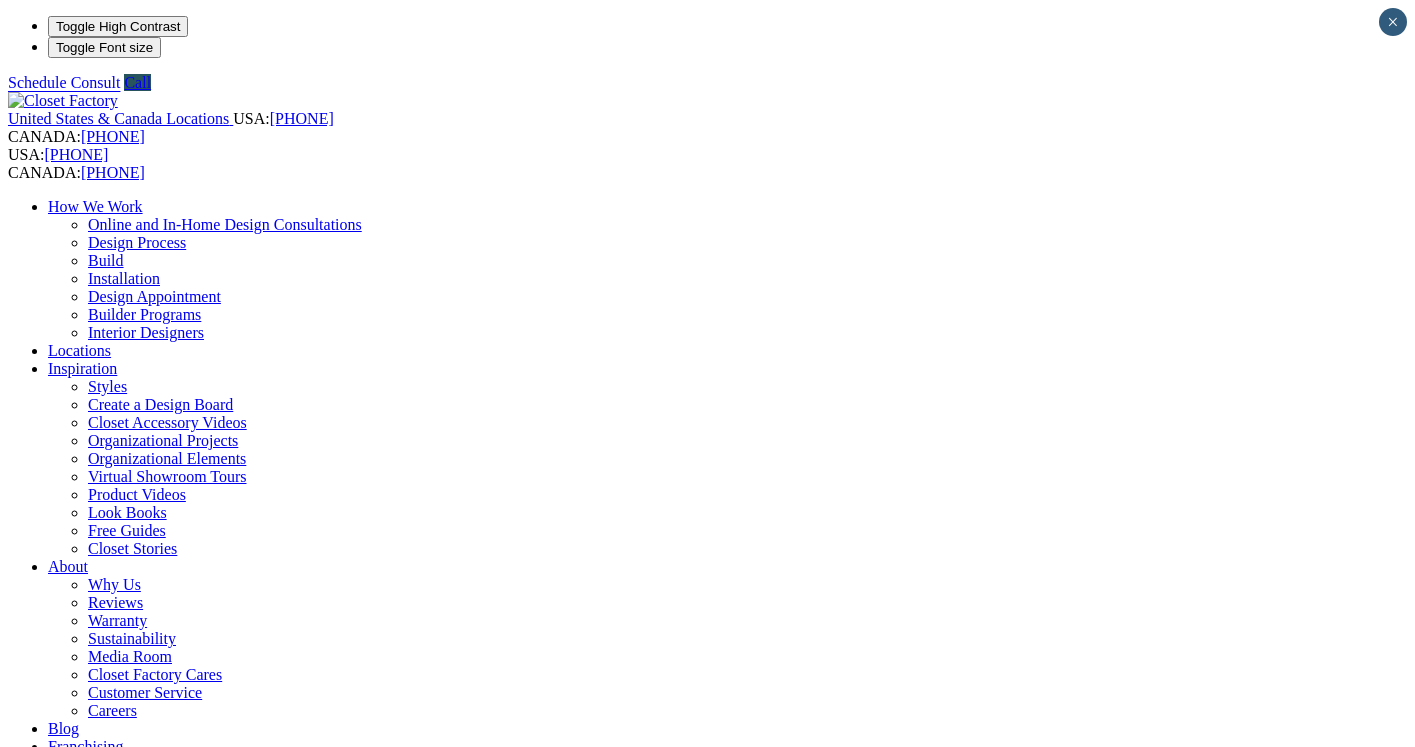 scroll, scrollTop: 0, scrollLeft: 0, axis: both 